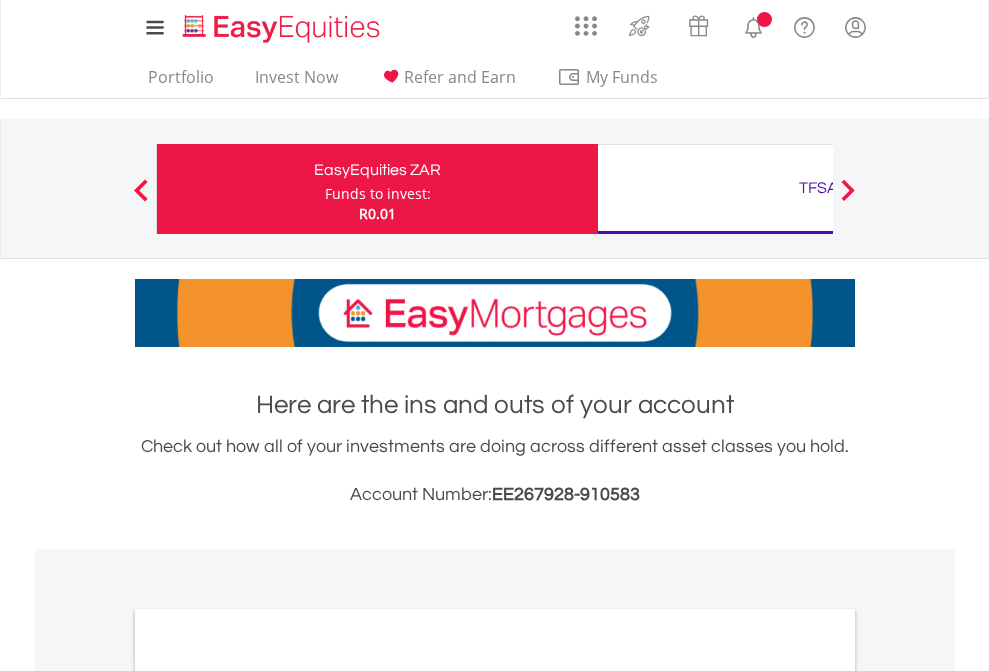 scroll, scrollTop: 0, scrollLeft: 0, axis: both 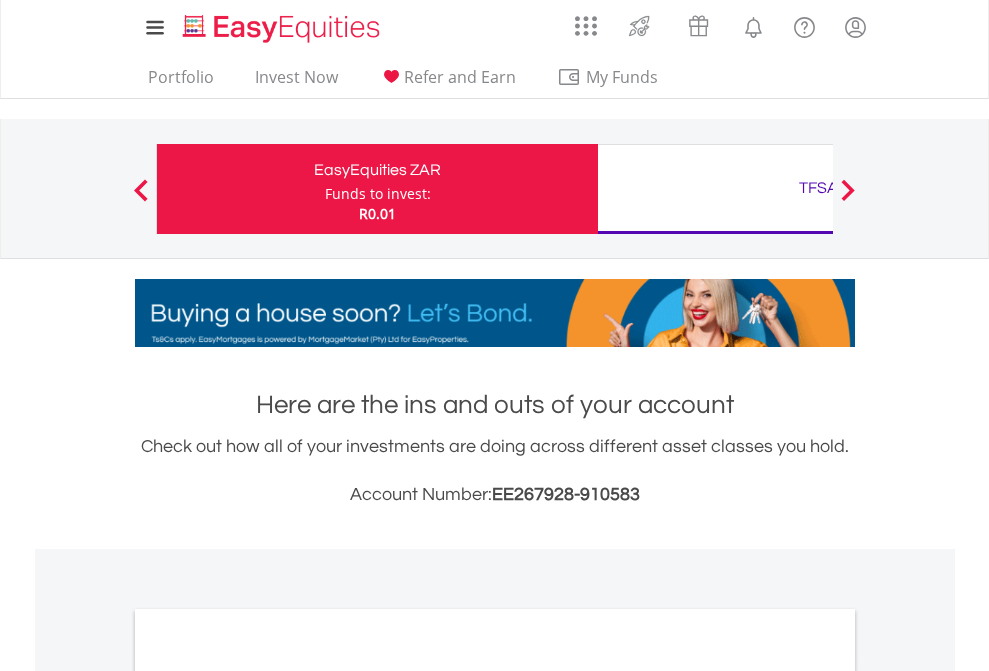 click on "Funds to invest:" at bounding box center [378, 194] 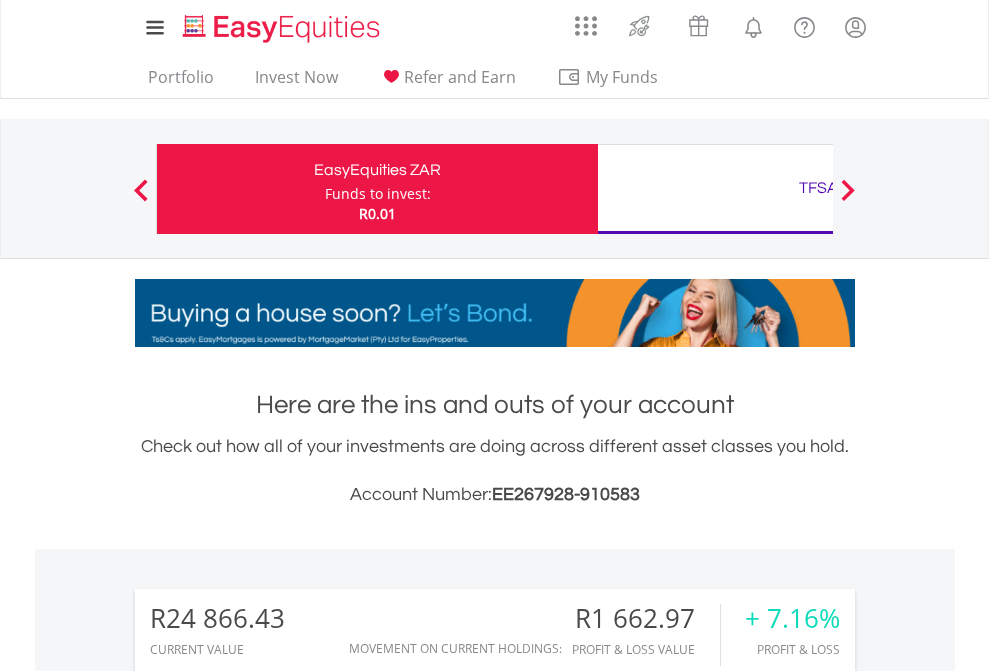 scroll, scrollTop: 999808, scrollLeft: 999687, axis: both 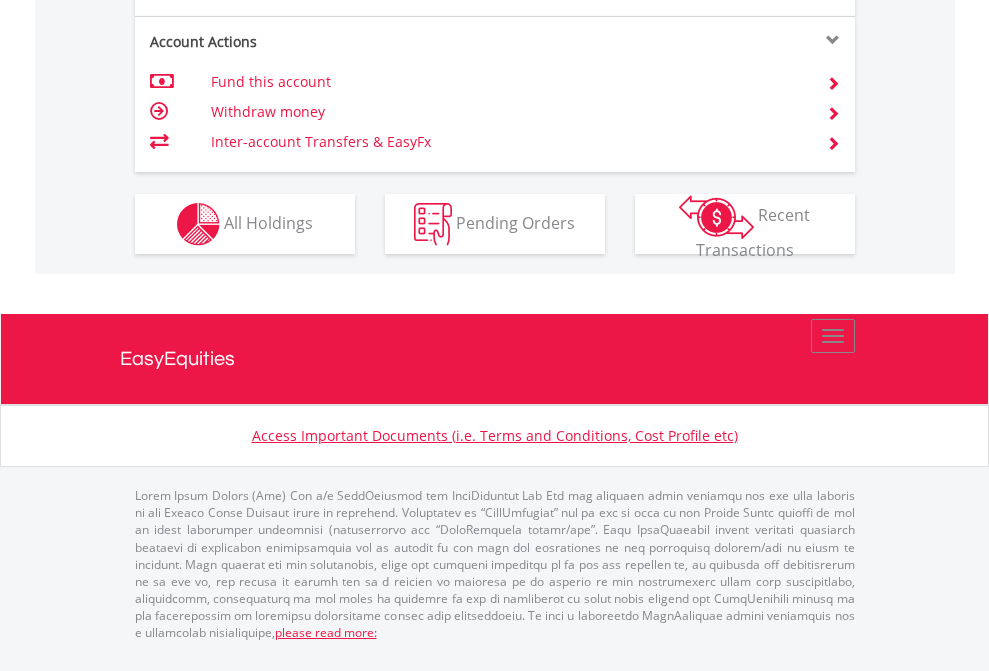 click on "Investment types" at bounding box center [706, -337] 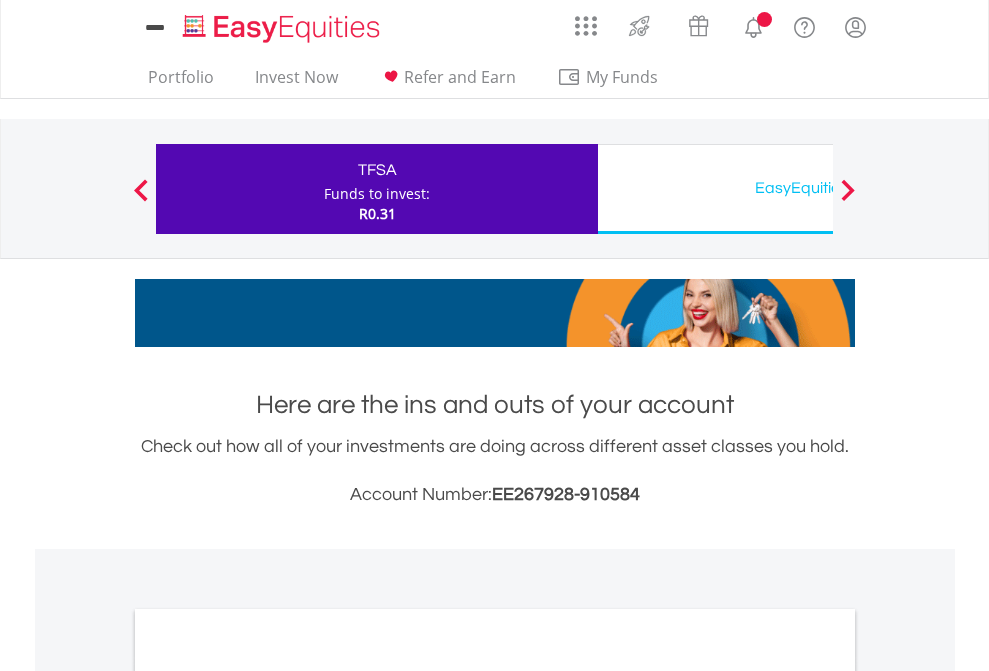 scroll, scrollTop: 0, scrollLeft: 0, axis: both 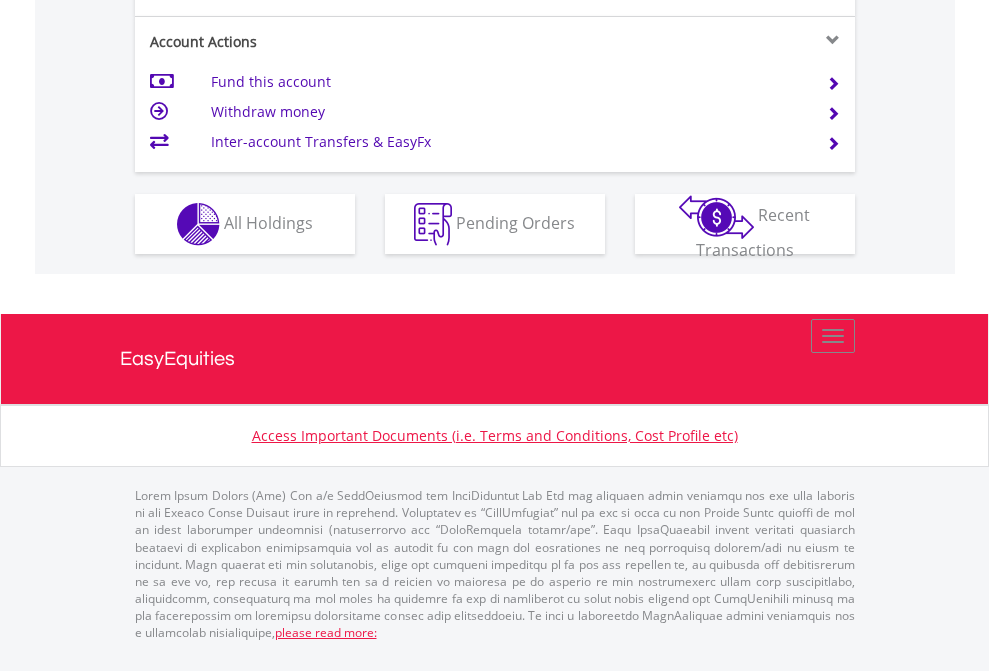 click on "Investment types" at bounding box center [706, -337] 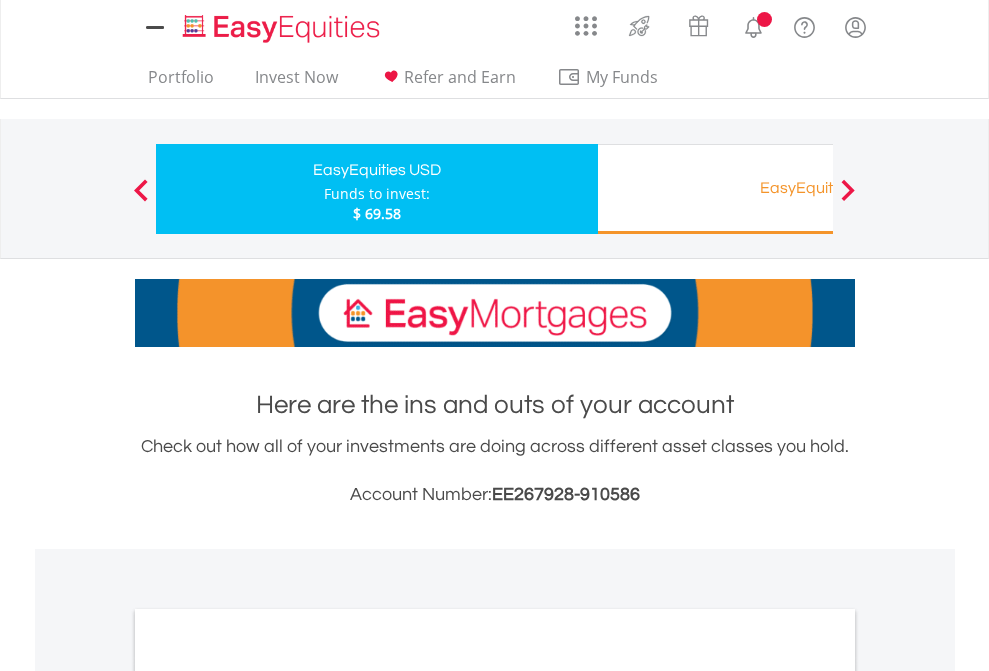 scroll, scrollTop: 0, scrollLeft: 0, axis: both 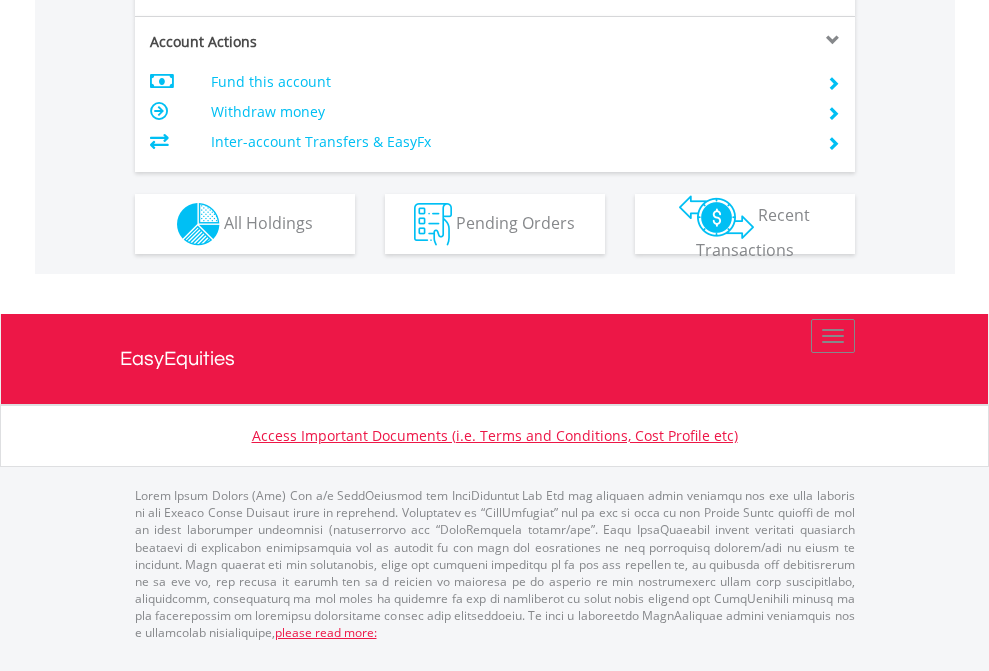 click on "Investment types" at bounding box center (706, -337) 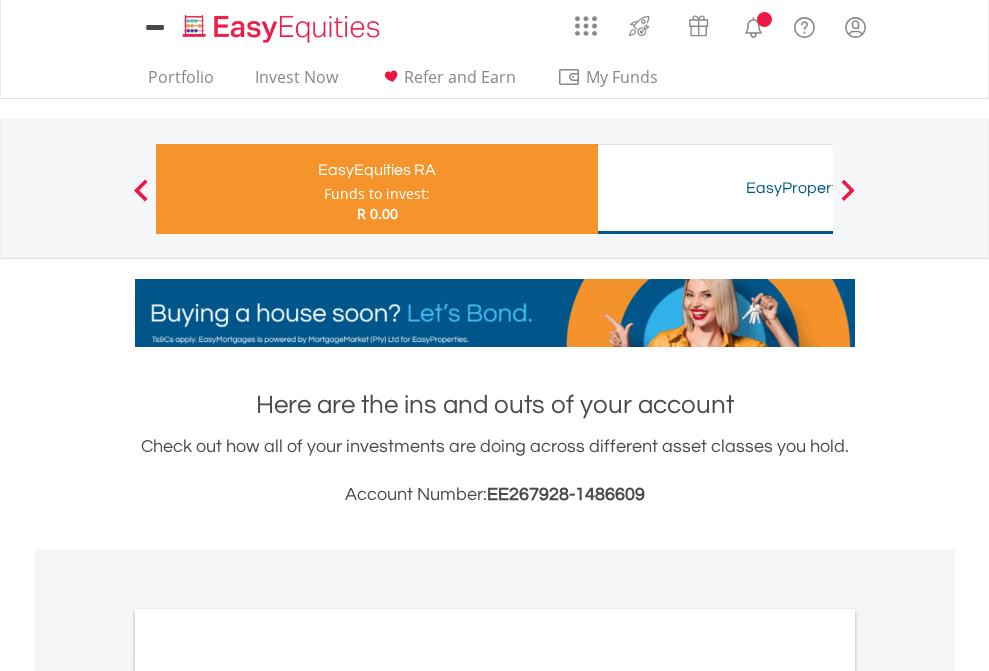 scroll, scrollTop: 0, scrollLeft: 0, axis: both 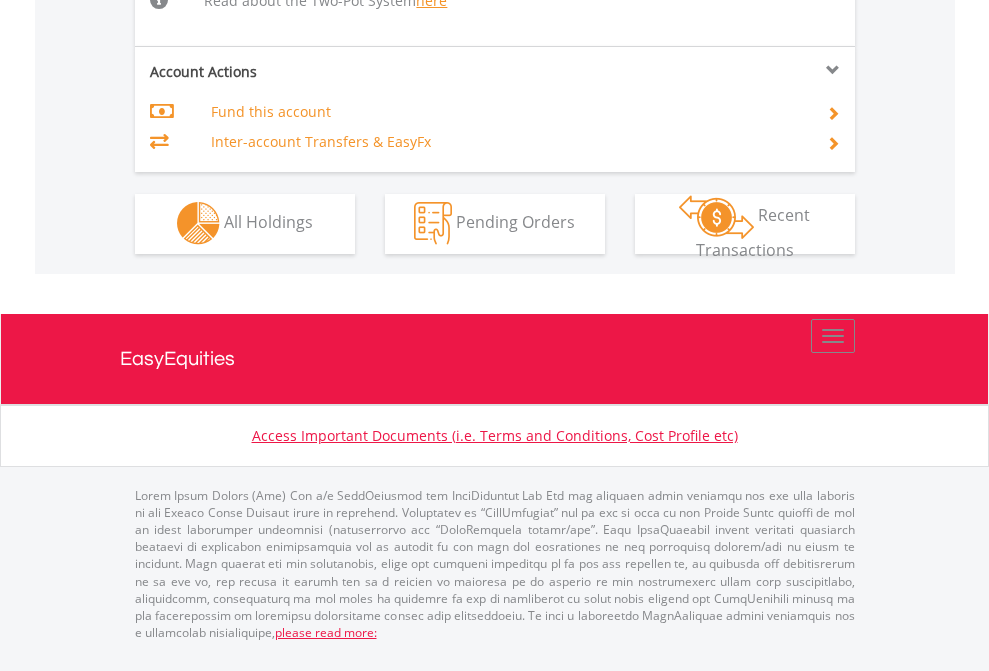click on "Investment types" at bounding box center [706, -534] 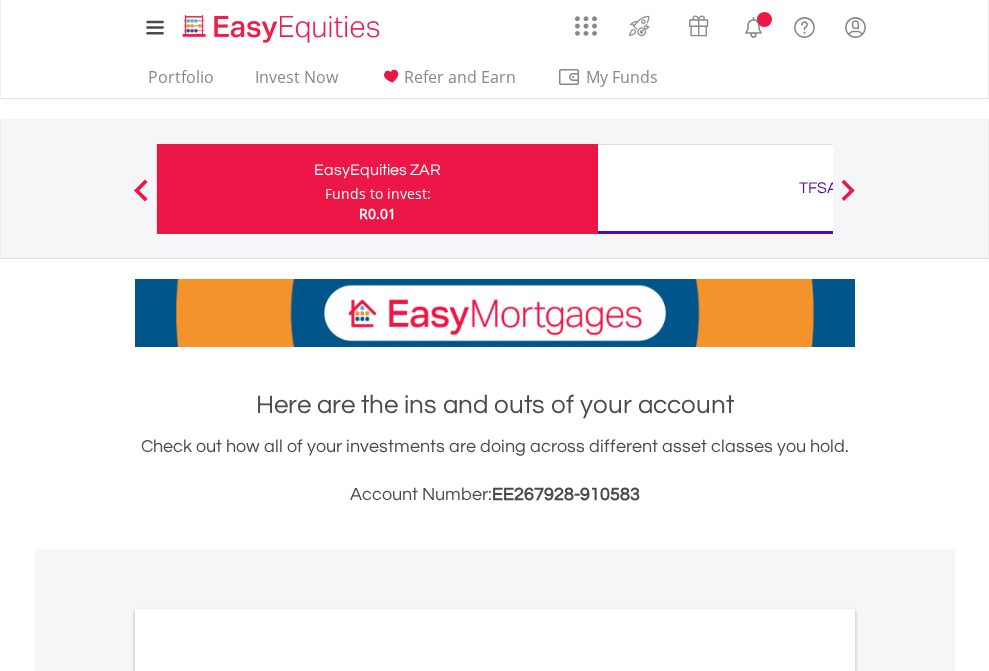 scroll, scrollTop: 1202, scrollLeft: 0, axis: vertical 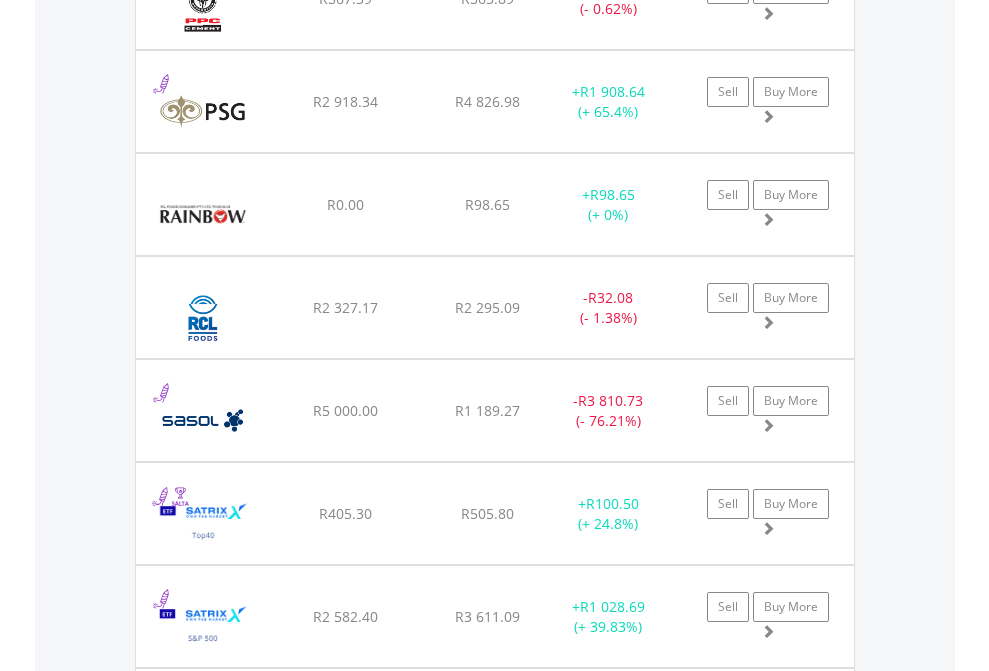 click on "TFSA" at bounding box center (818, -2156) 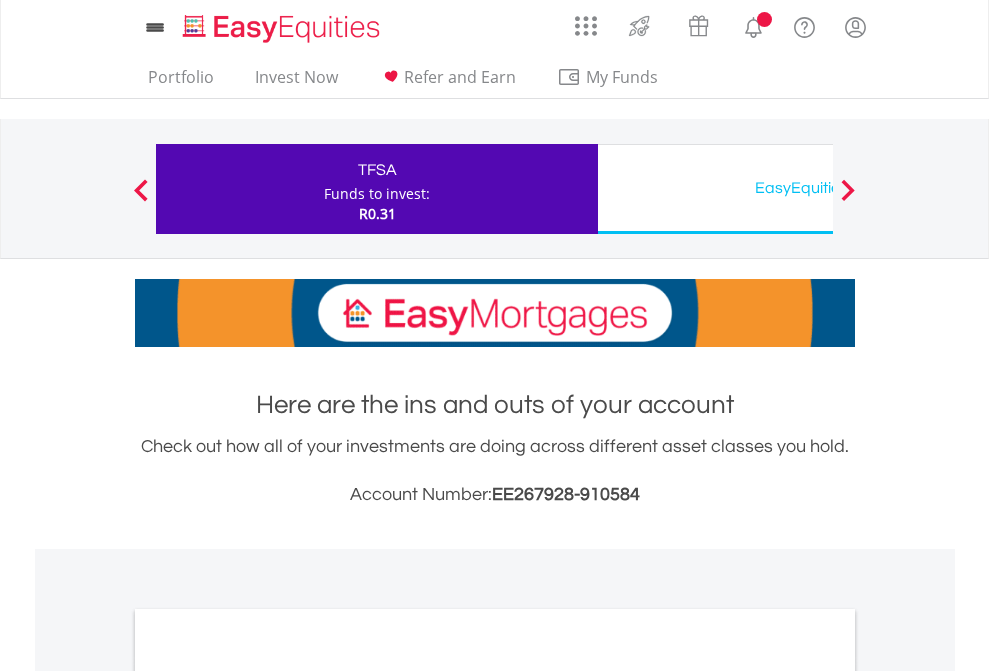 scroll, scrollTop: 1202, scrollLeft: 0, axis: vertical 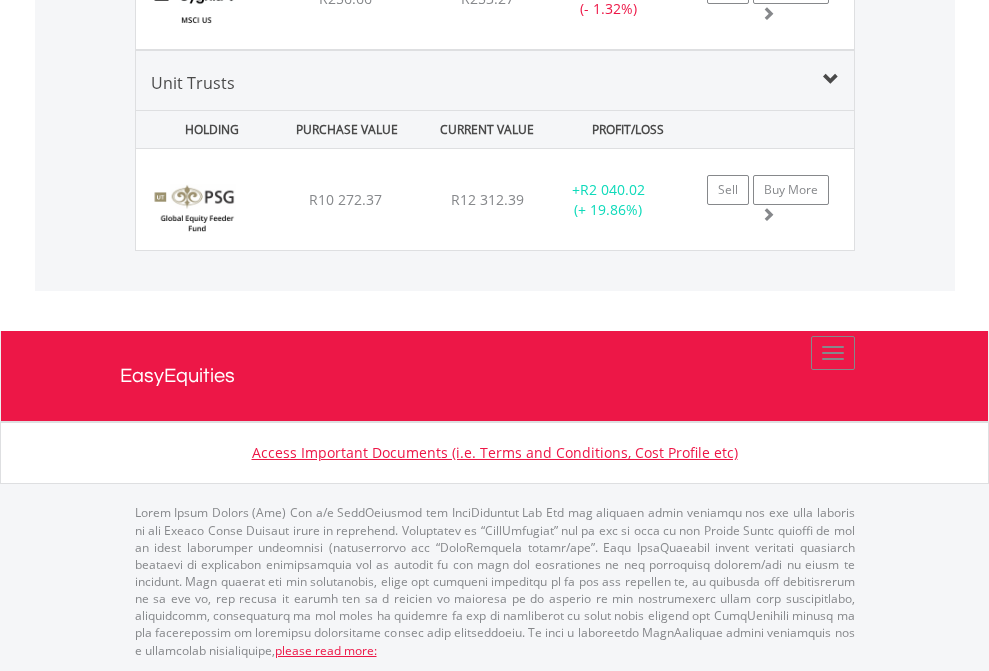 click on "EasyEquities USD" at bounding box center (818, -2116) 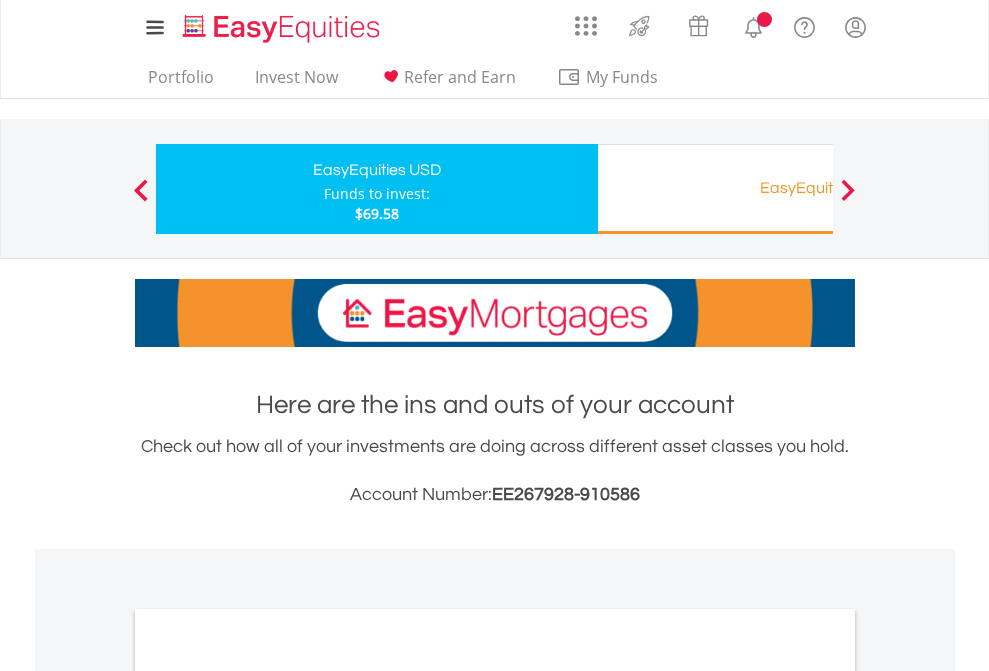 scroll, scrollTop: 1202, scrollLeft: 0, axis: vertical 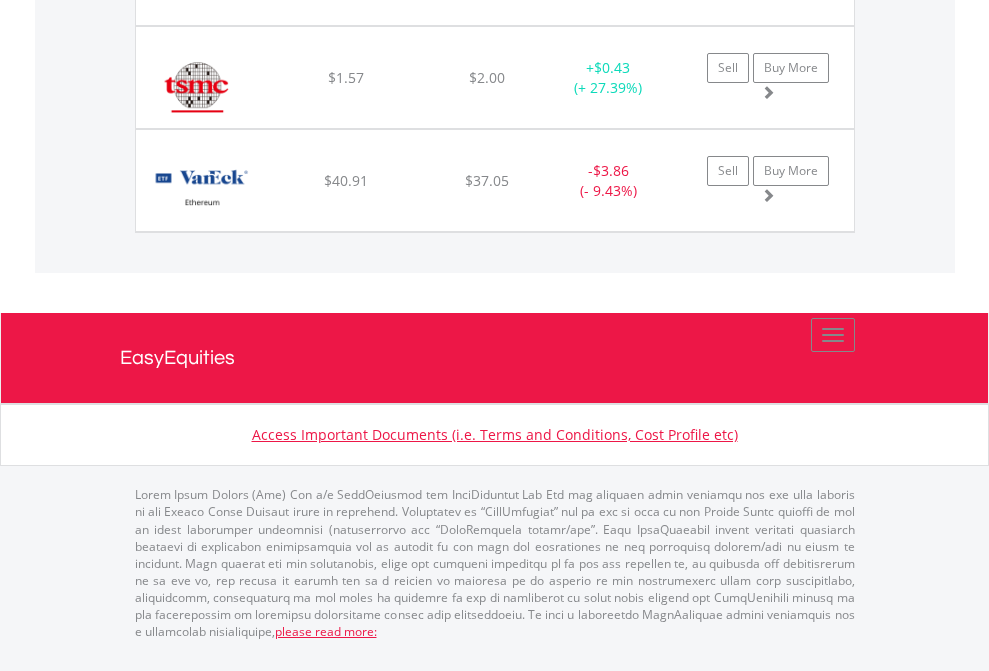 click on "EasyEquities RA" at bounding box center (818, -1791) 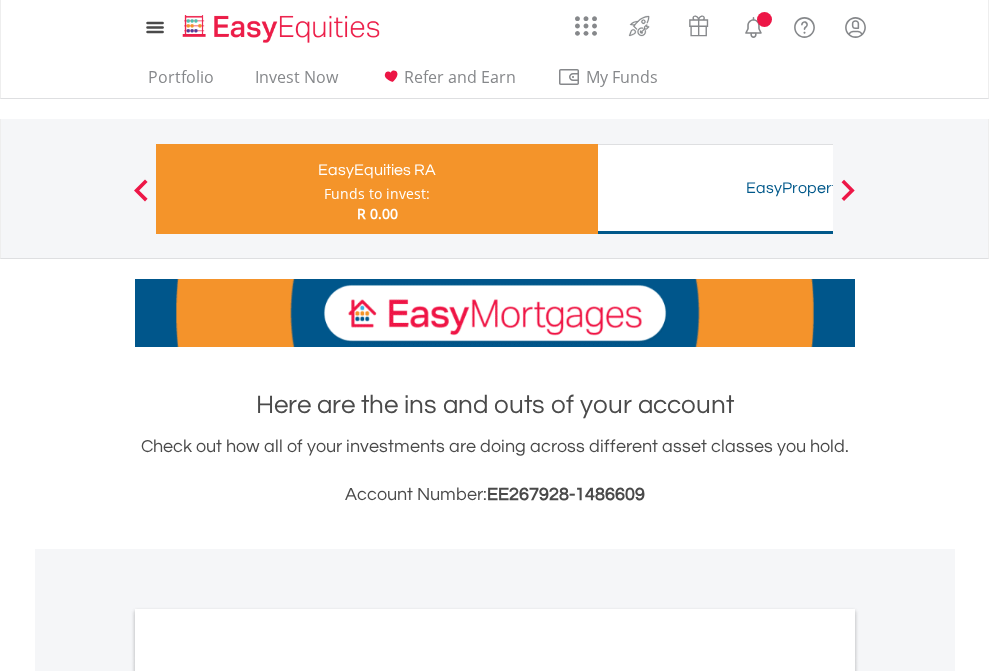 scroll, scrollTop: 0, scrollLeft: 0, axis: both 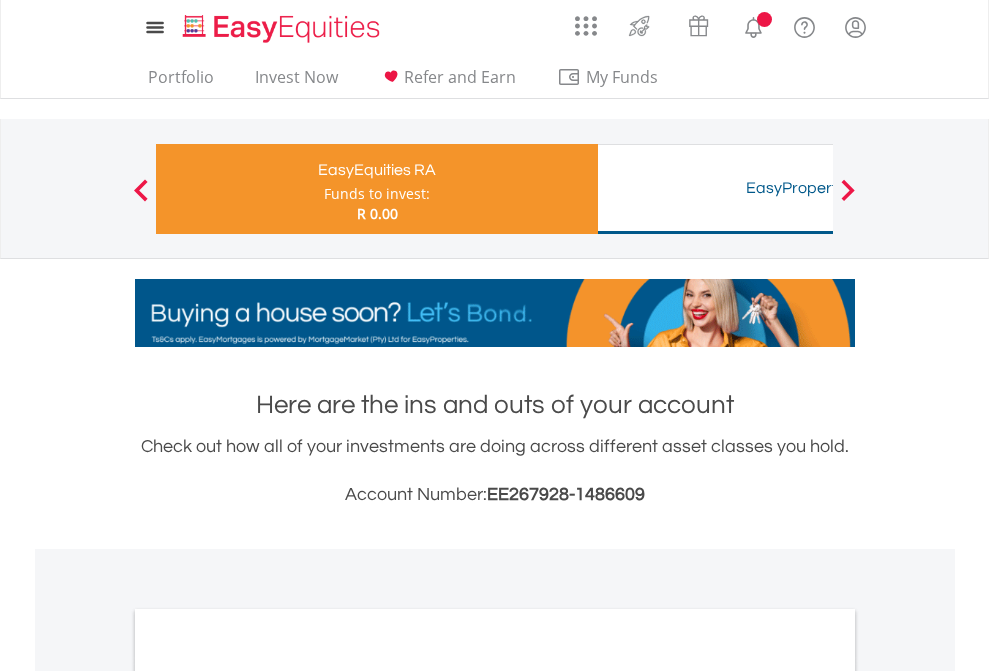 click on "All Holdings" at bounding box center (268, 1066) 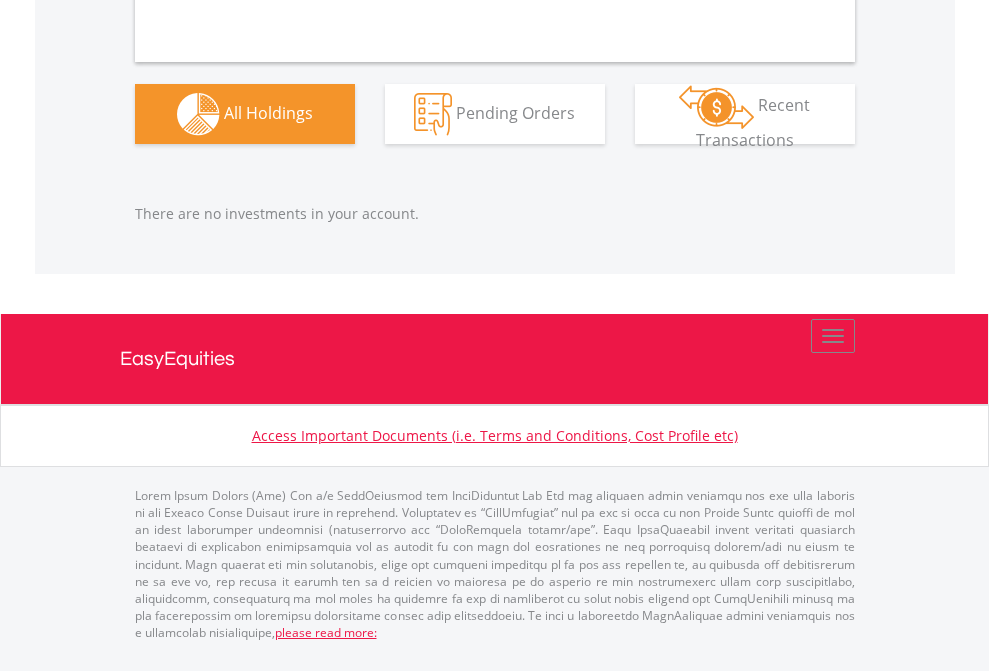 scroll, scrollTop: 2097, scrollLeft: 0, axis: vertical 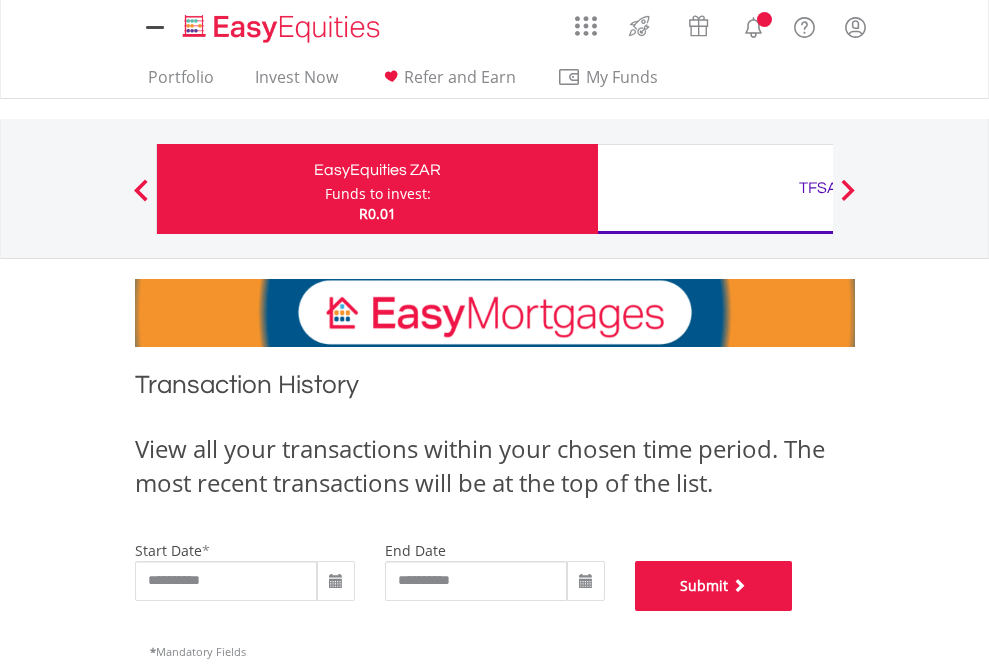 click on "Submit" at bounding box center (714, 586) 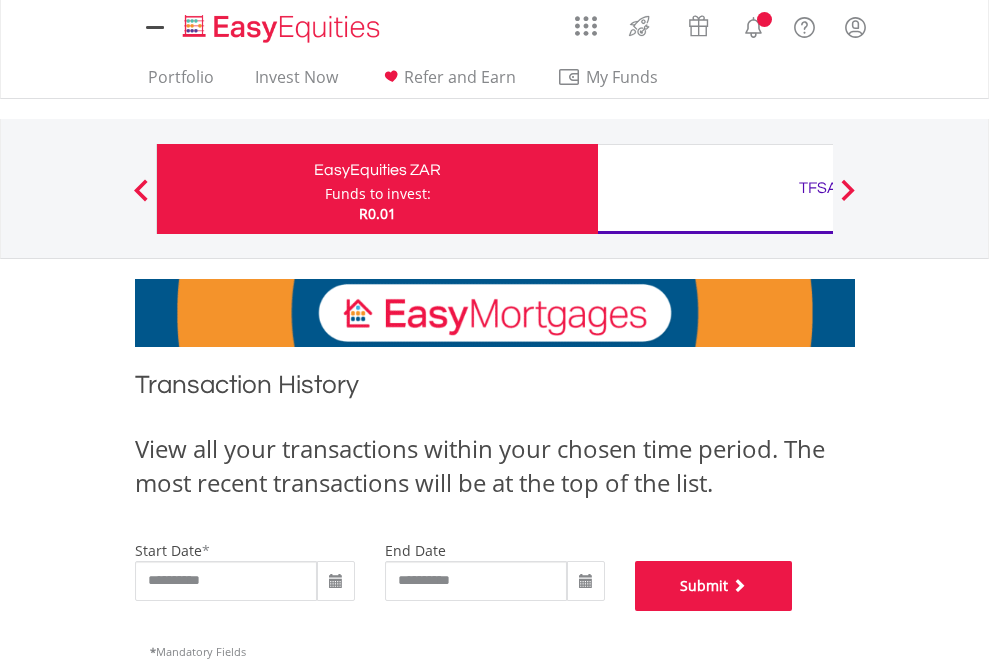 scroll, scrollTop: 811, scrollLeft: 0, axis: vertical 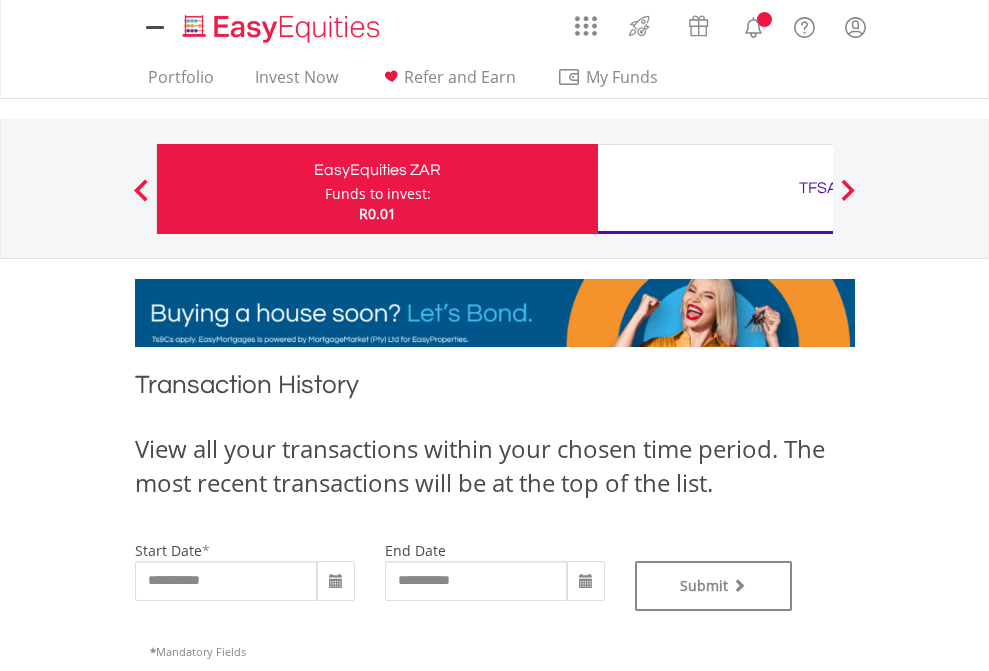 click on "TFSA" at bounding box center (818, 188) 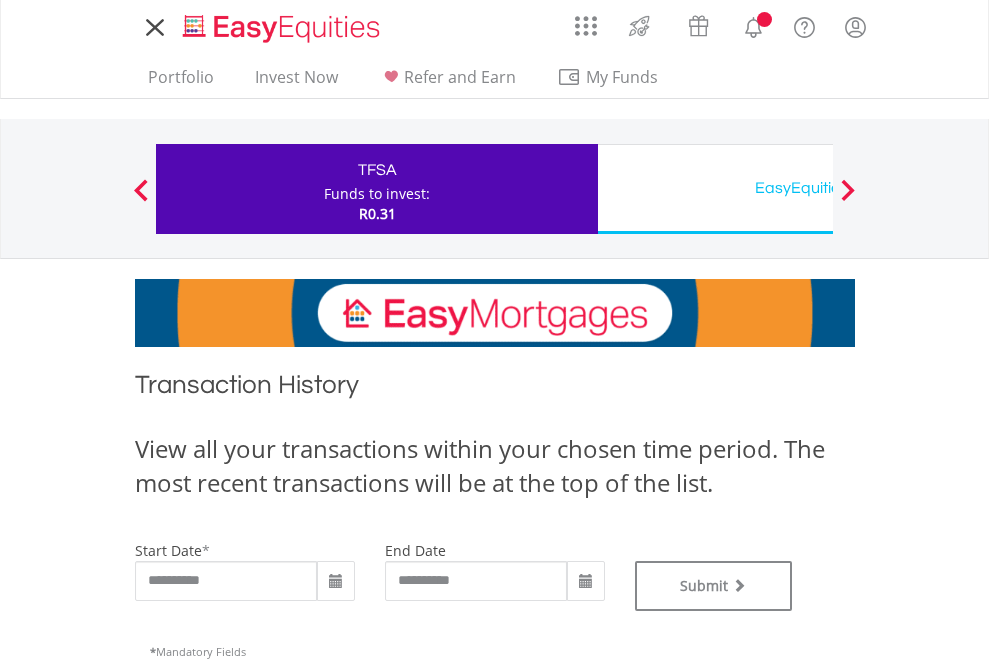 scroll, scrollTop: 0, scrollLeft: 0, axis: both 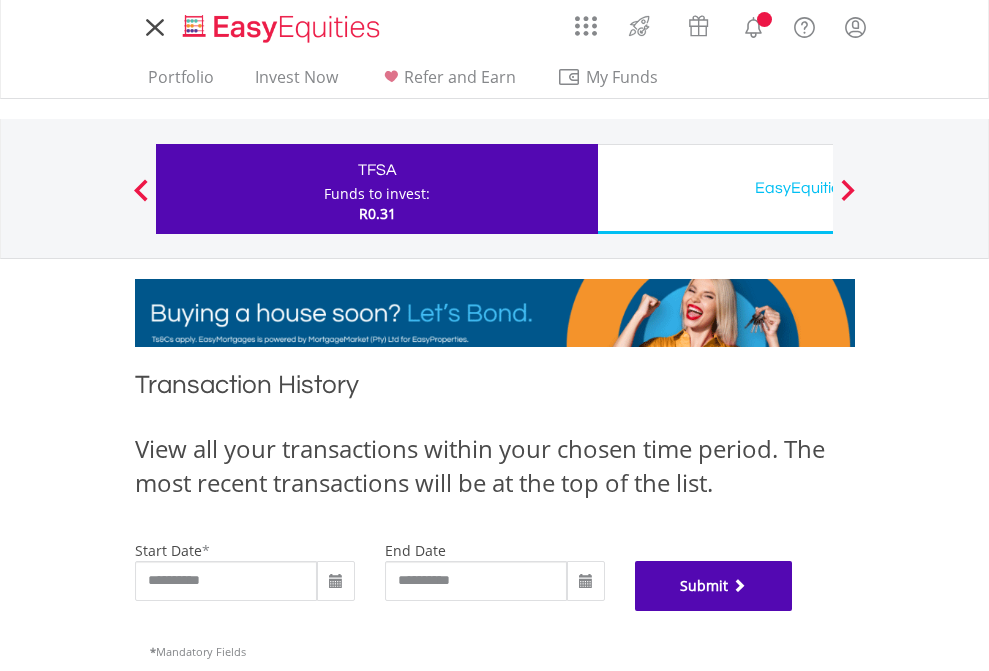 click on "Submit" at bounding box center (714, 586) 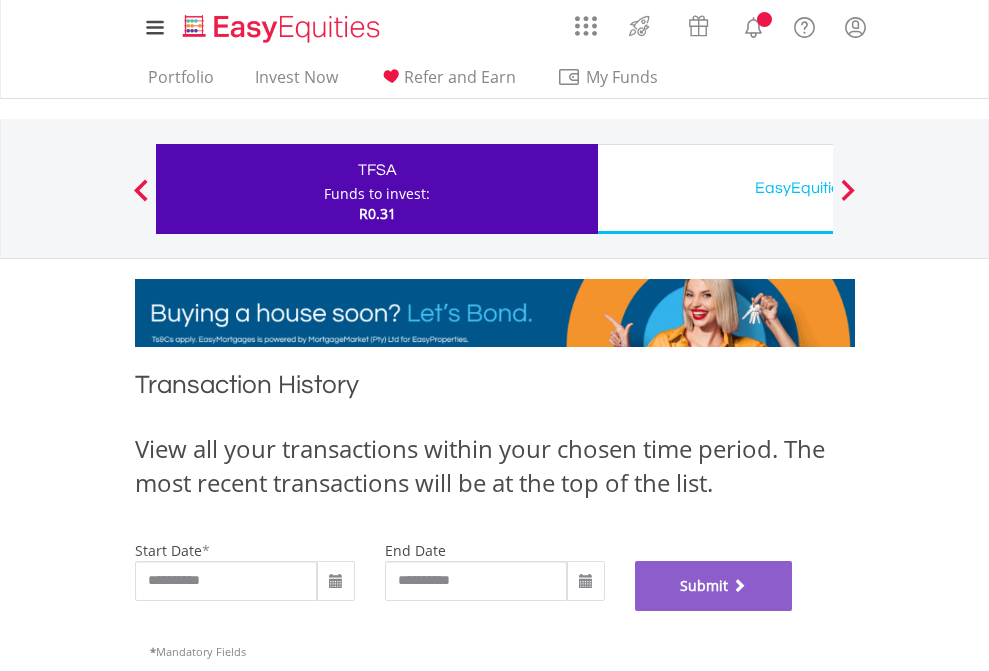 scroll, scrollTop: 811, scrollLeft: 0, axis: vertical 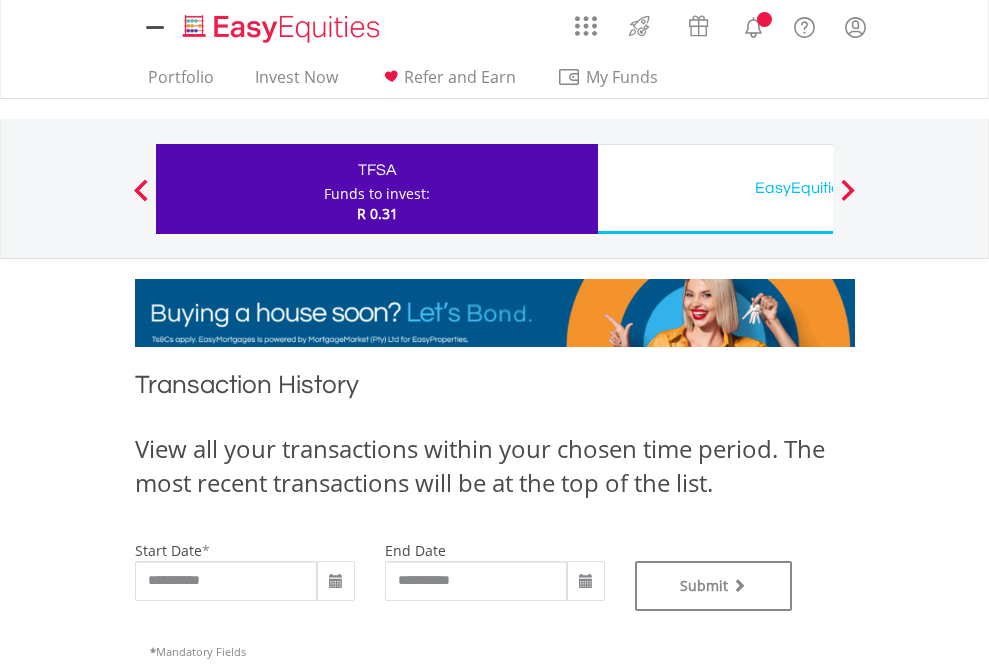 click on "EasyEquities USD" at bounding box center [818, 188] 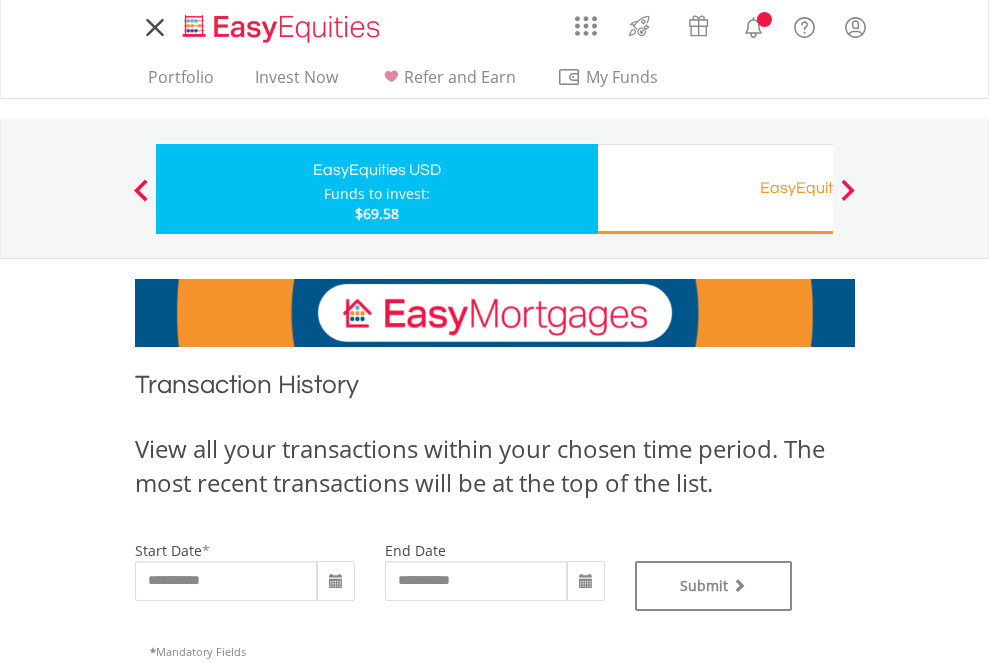 scroll, scrollTop: 0, scrollLeft: 0, axis: both 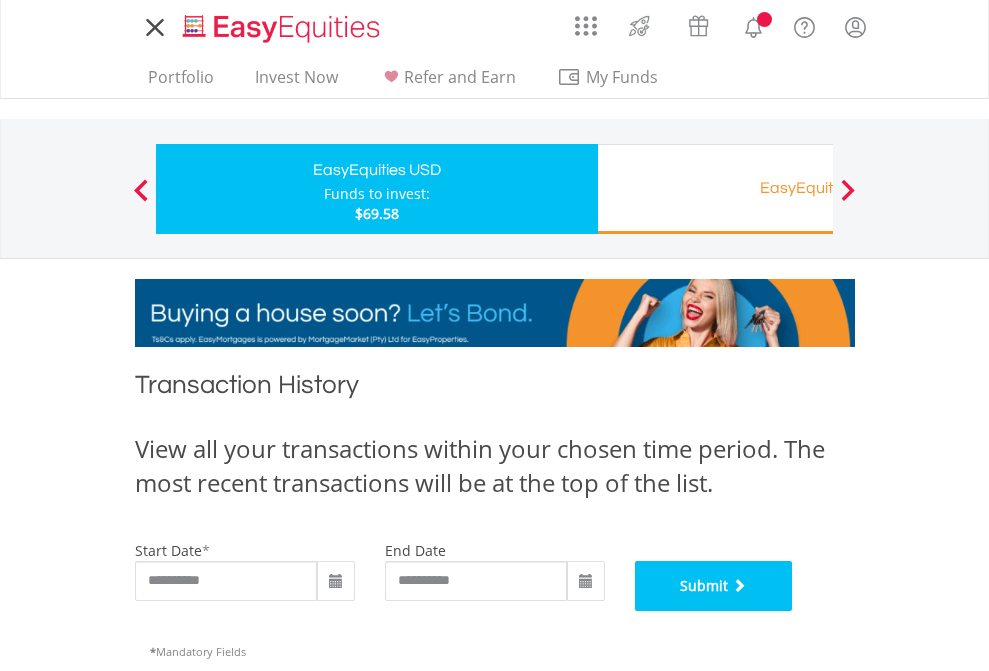 click on "Submit" at bounding box center (714, 586) 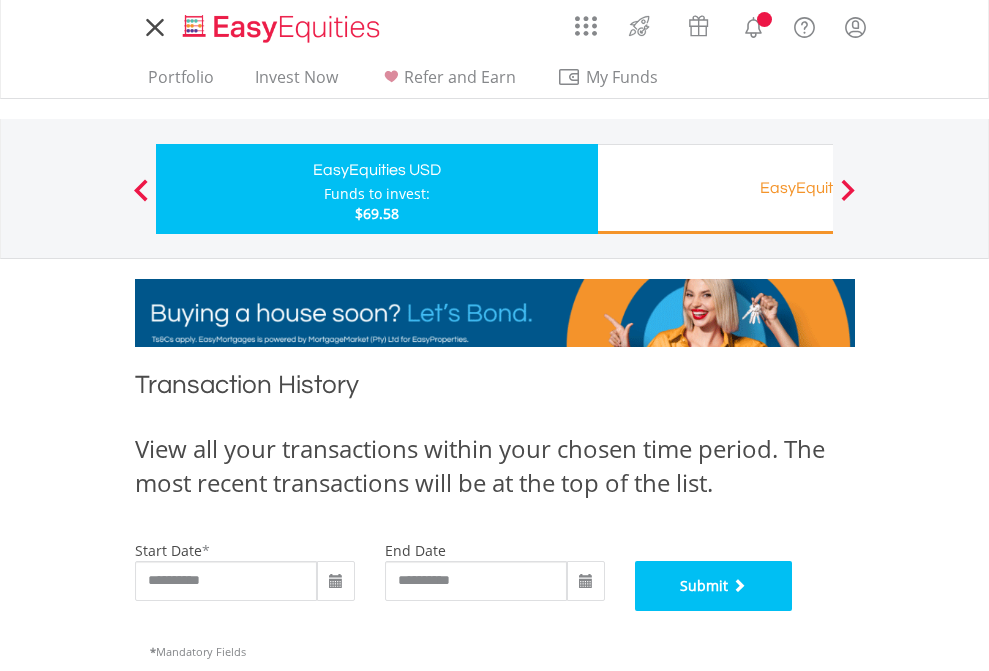 scroll, scrollTop: 811, scrollLeft: 0, axis: vertical 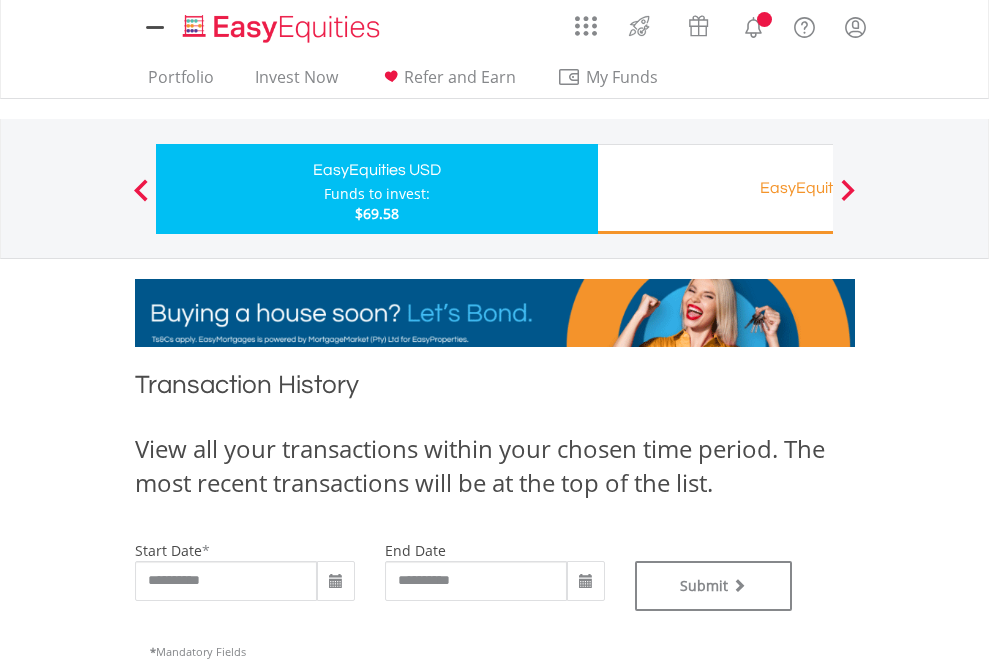 click on "EasyEquities RA" at bounding box center [818, 188] 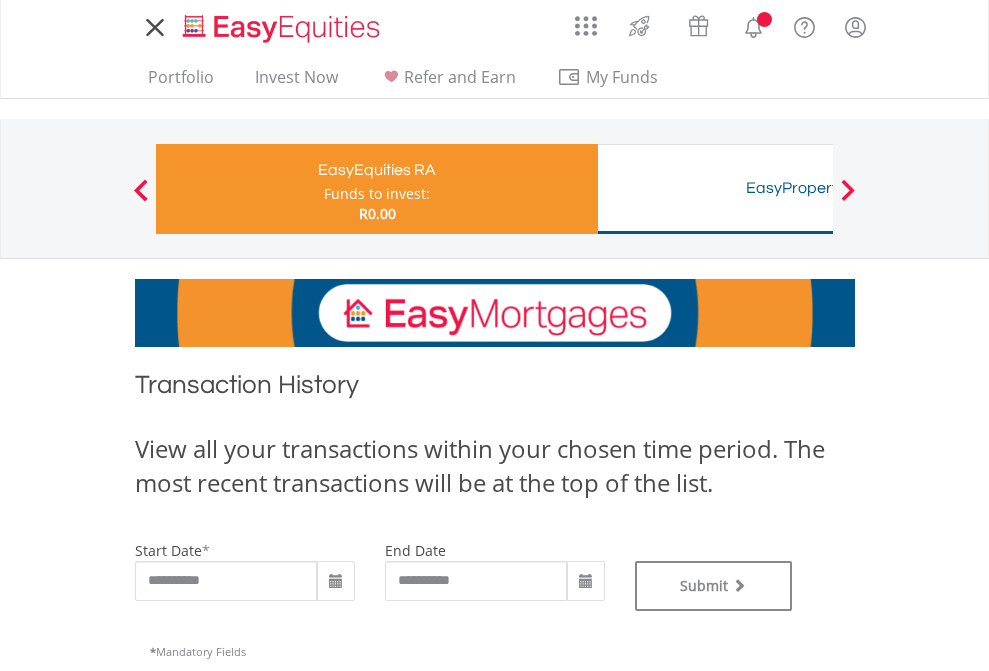 scroll, scrollTop: 0, scrollLeft: 0, axis: both 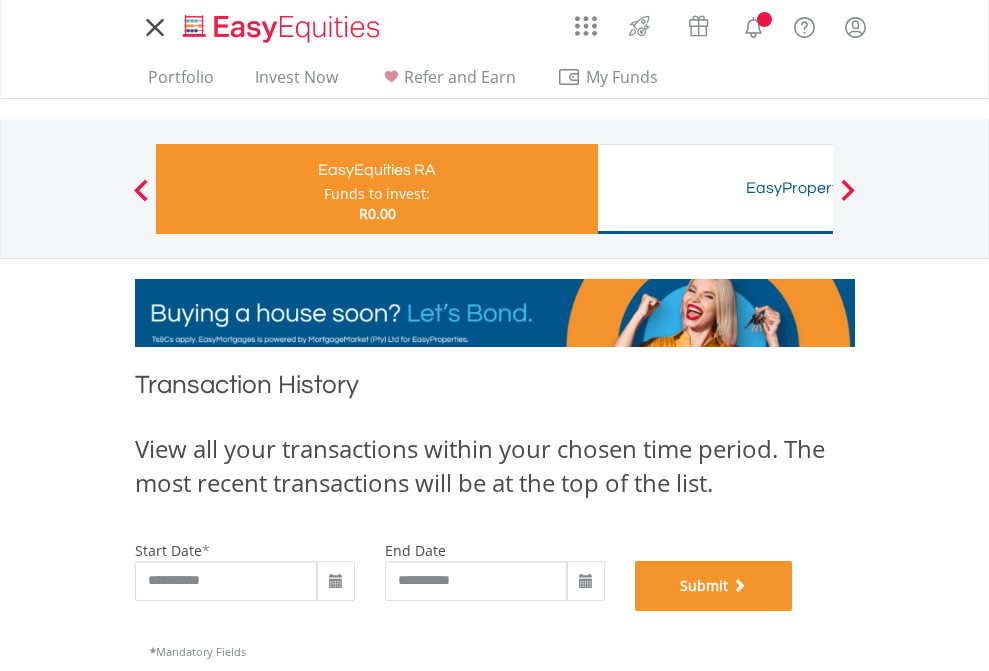 click on "Submit" at bounding box center [714, 586] 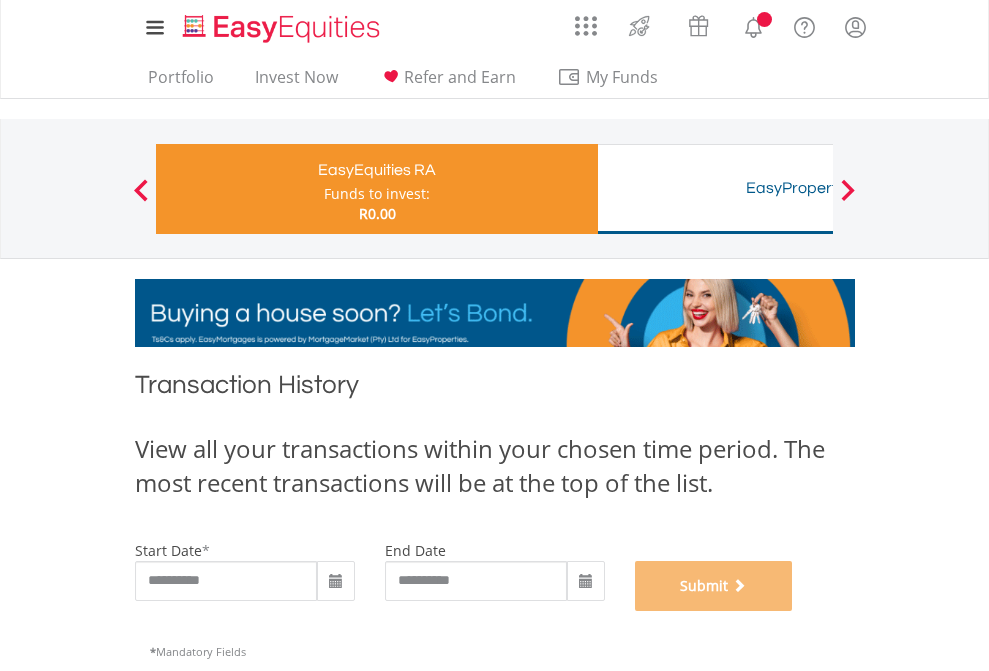 scroll, scrollTop: 811, scrollLeft: 0, axis: vertical 